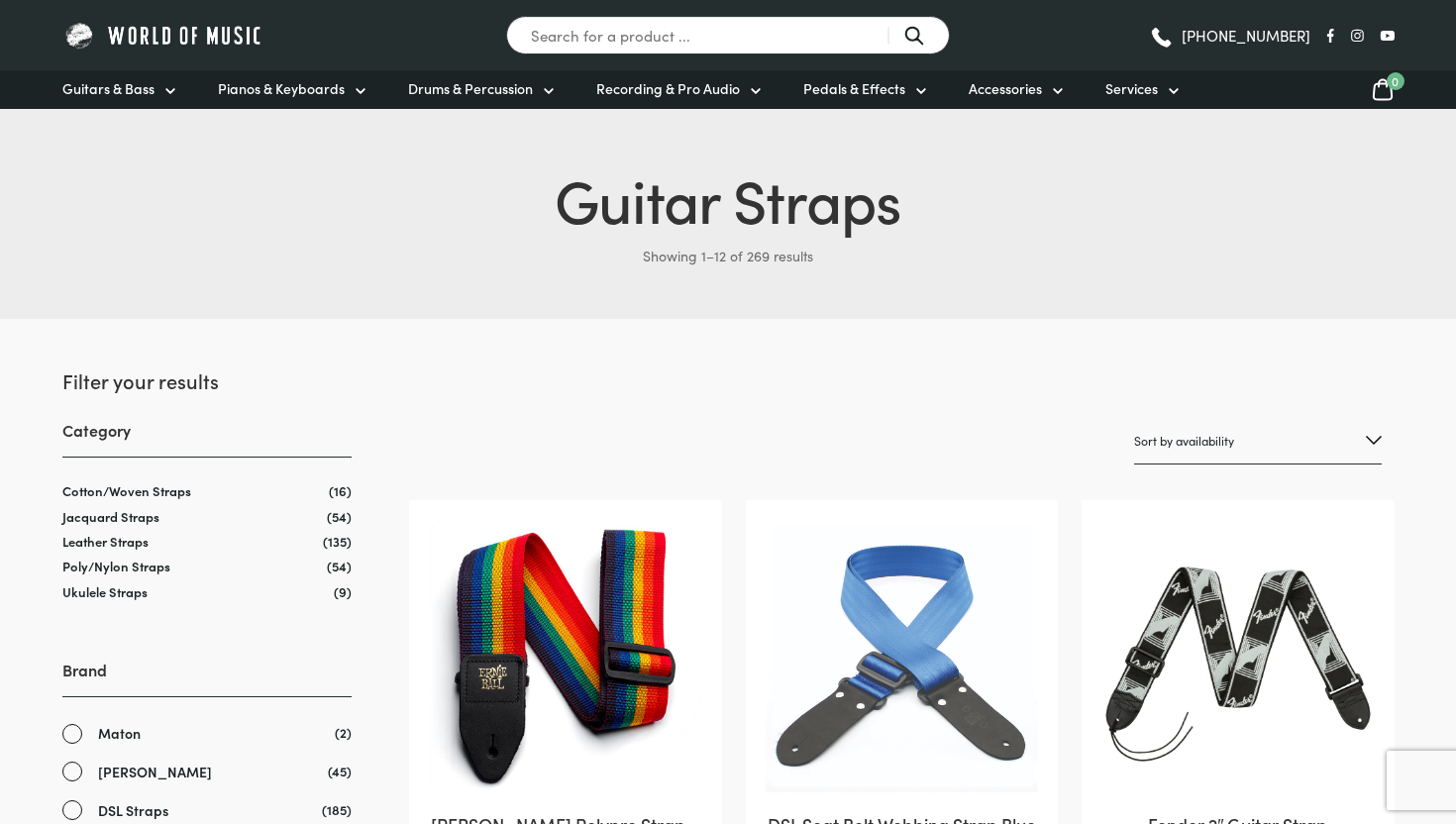 scroll, scrollTop: 0, scrollLeft: 0, axis: both 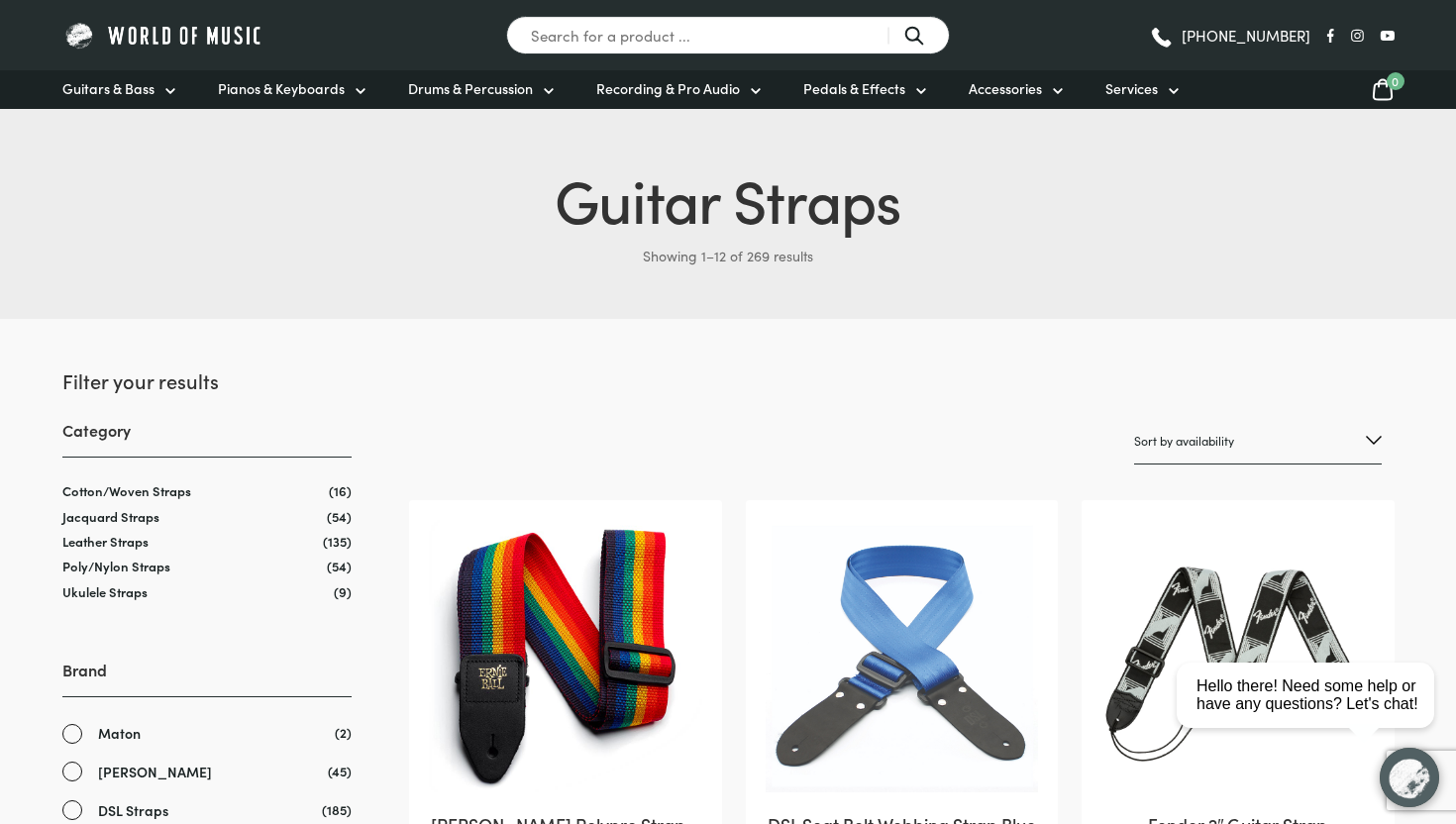 click on "Sort by popularity
Sort by average rating
Sort by latest
Sort by price: low to high
Sort by price: high to low
Sort by name: A to Z
Sort by name: Z to A
Sort by availability
Show sale items first" at bounding box center [1258, 441] 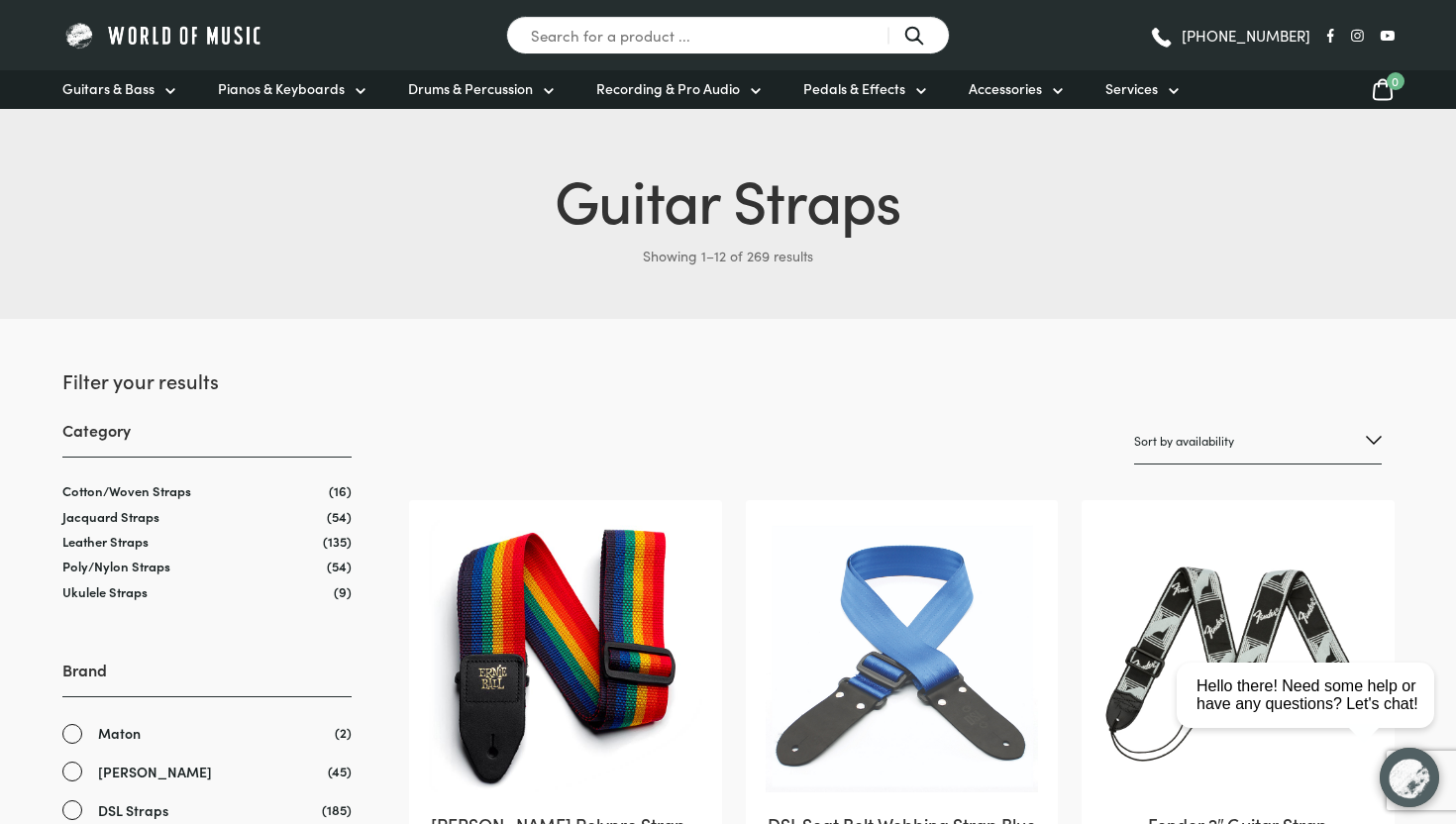 click on "Sort by popularity
Sort by average rating
Sort by latest
Sort by price: low to high
Sort by price: high to low
Sort by name: A to Z
Sort by name: Z to A
Sort by availability
Show sale items first" at bounding box center (1258, 441) 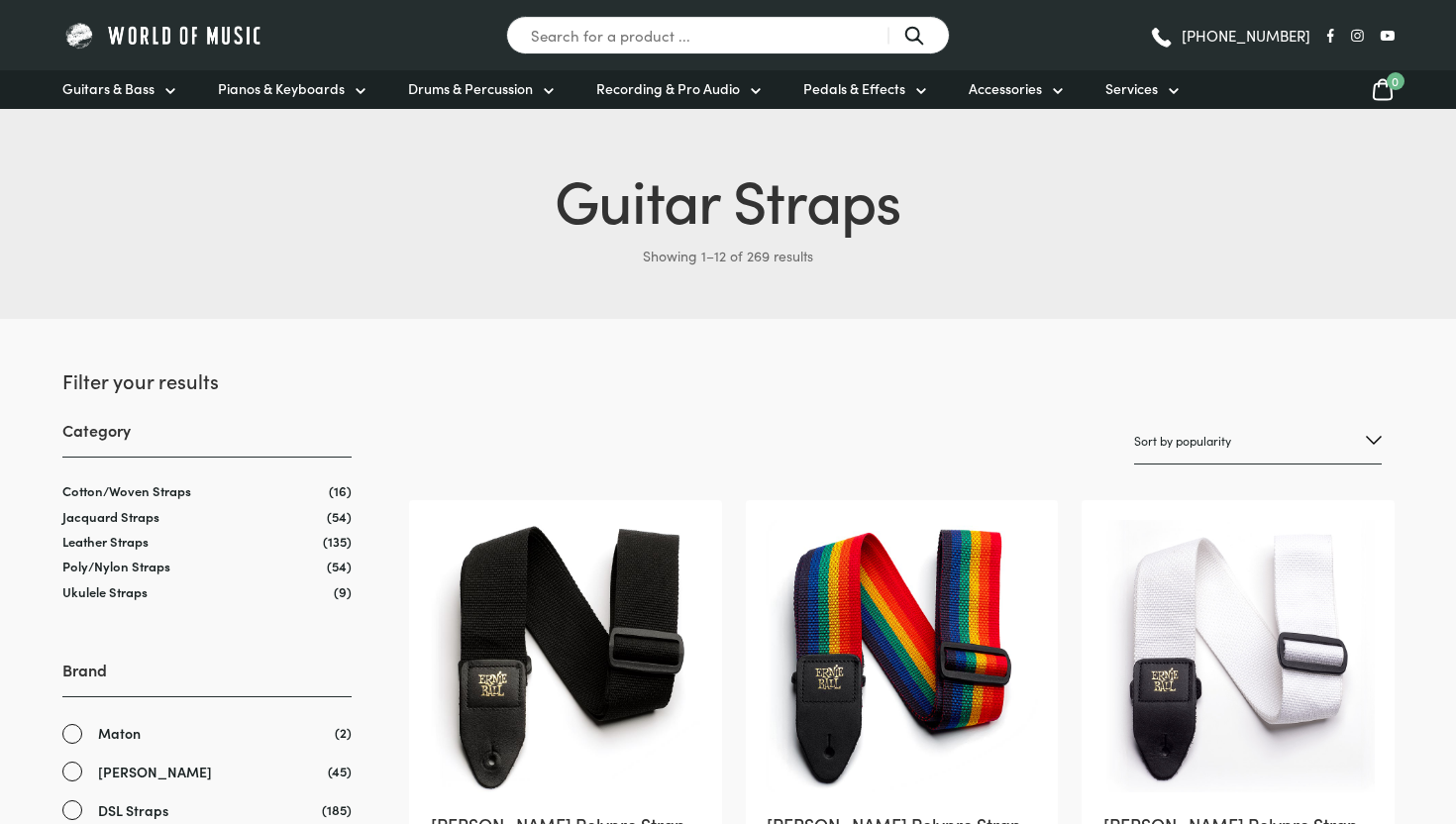 scroll, scrollTop: 0, scrollLeft: 0, axis: both 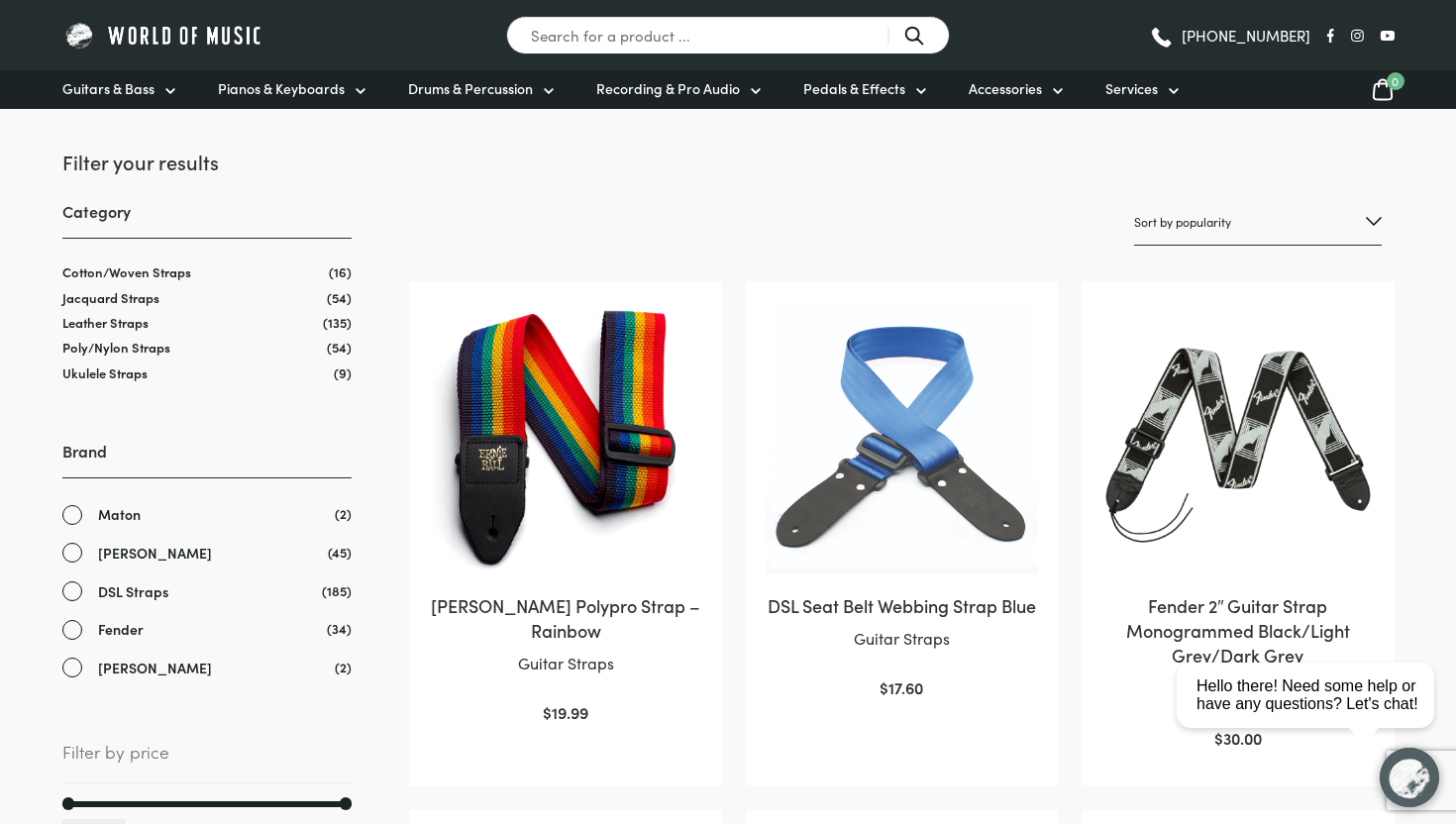 click on "Sort by popularity
Sort by average rating
Sort by latest
Sort by price: low to high
Sort by price: high to low
Sort by name: A to Z
Sort by name: Z to A
Sort by availability
Show sale items first" at bounding box center (1258, 222) 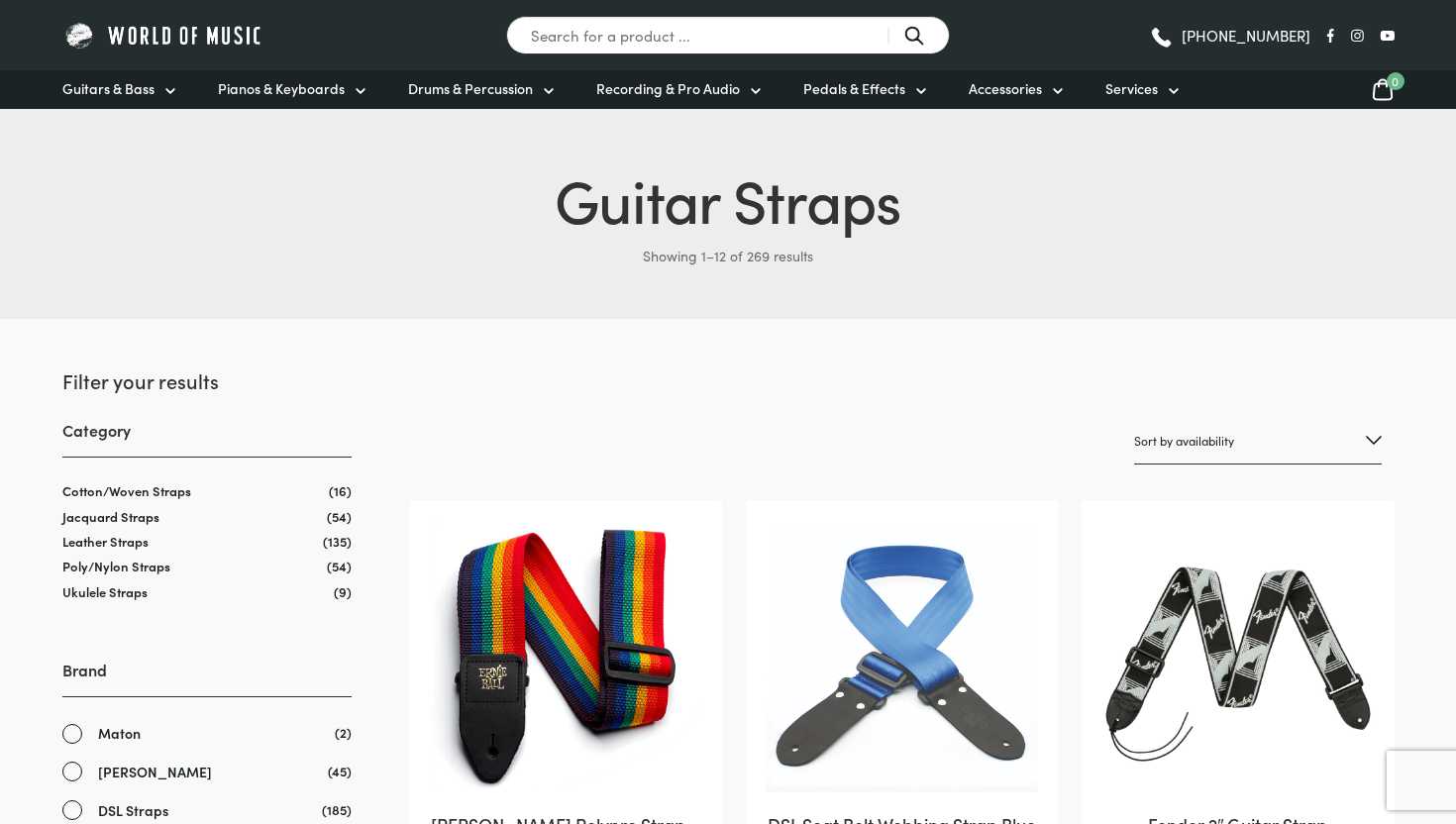 scroll, scrollTop: 0, scrollLeft: 0, axis: both 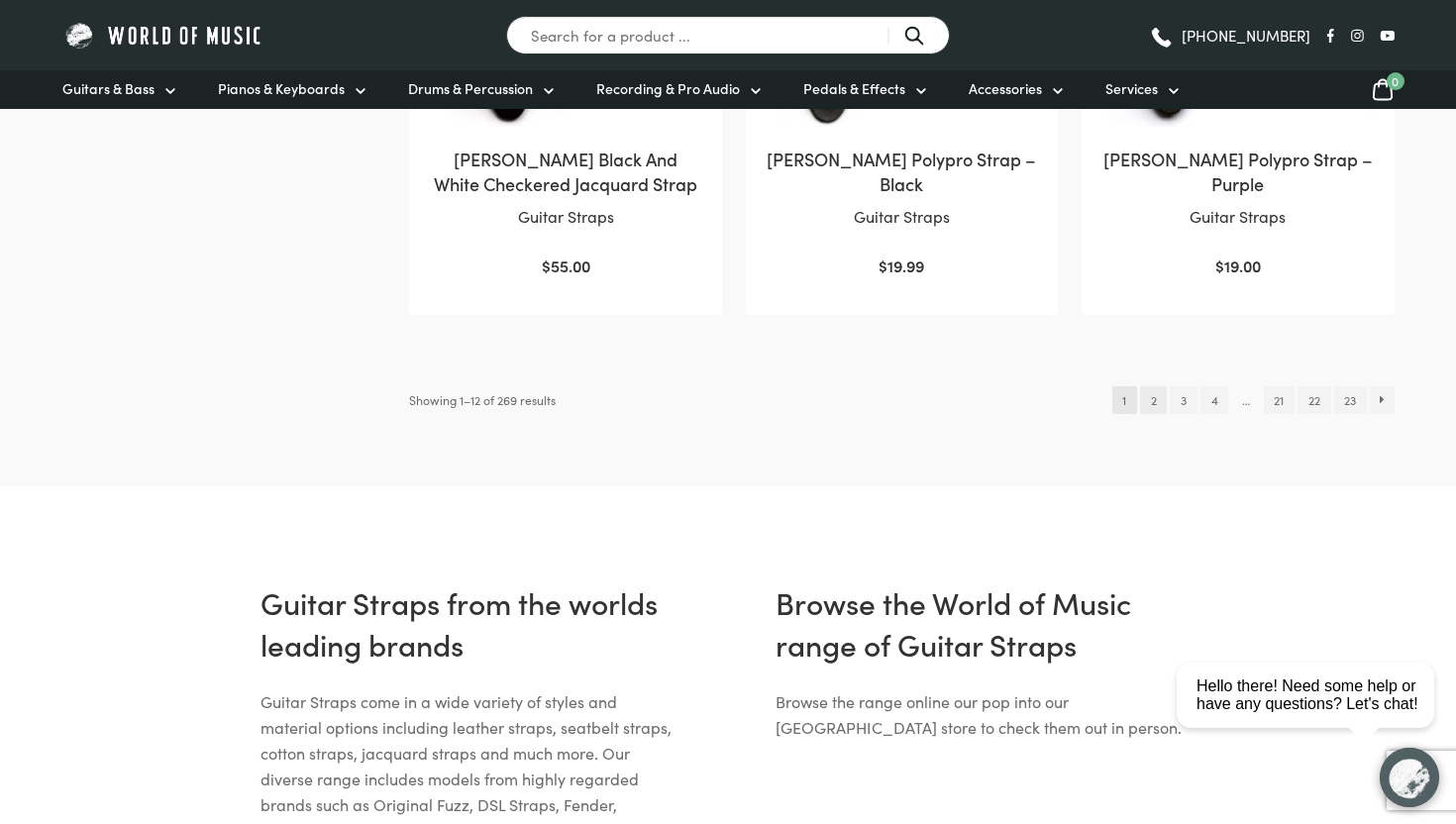 click on "2" at bounding box center (1153, 400) 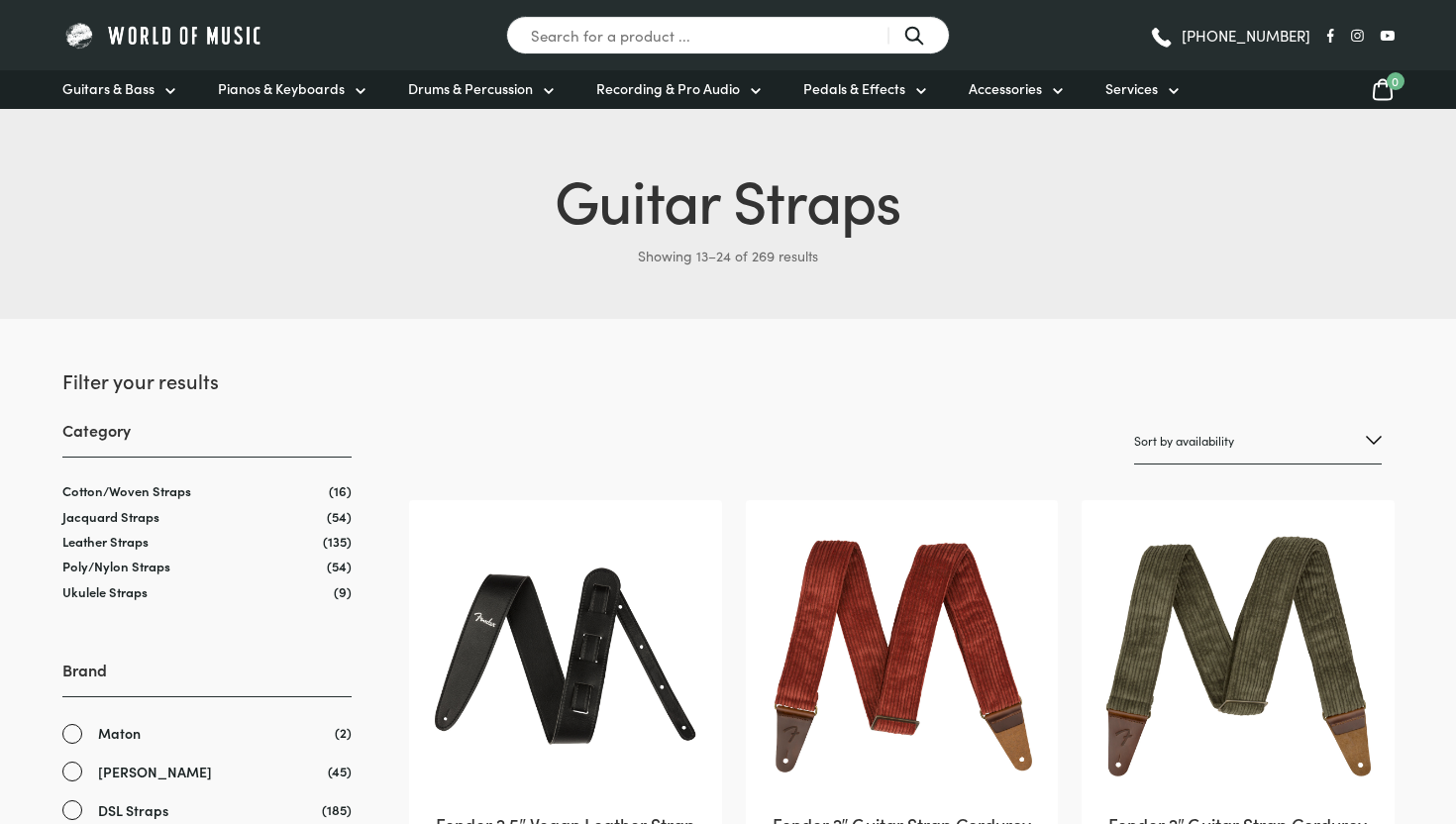 scroll, scrollTop: 0, scrollLeft: 0, axis: both 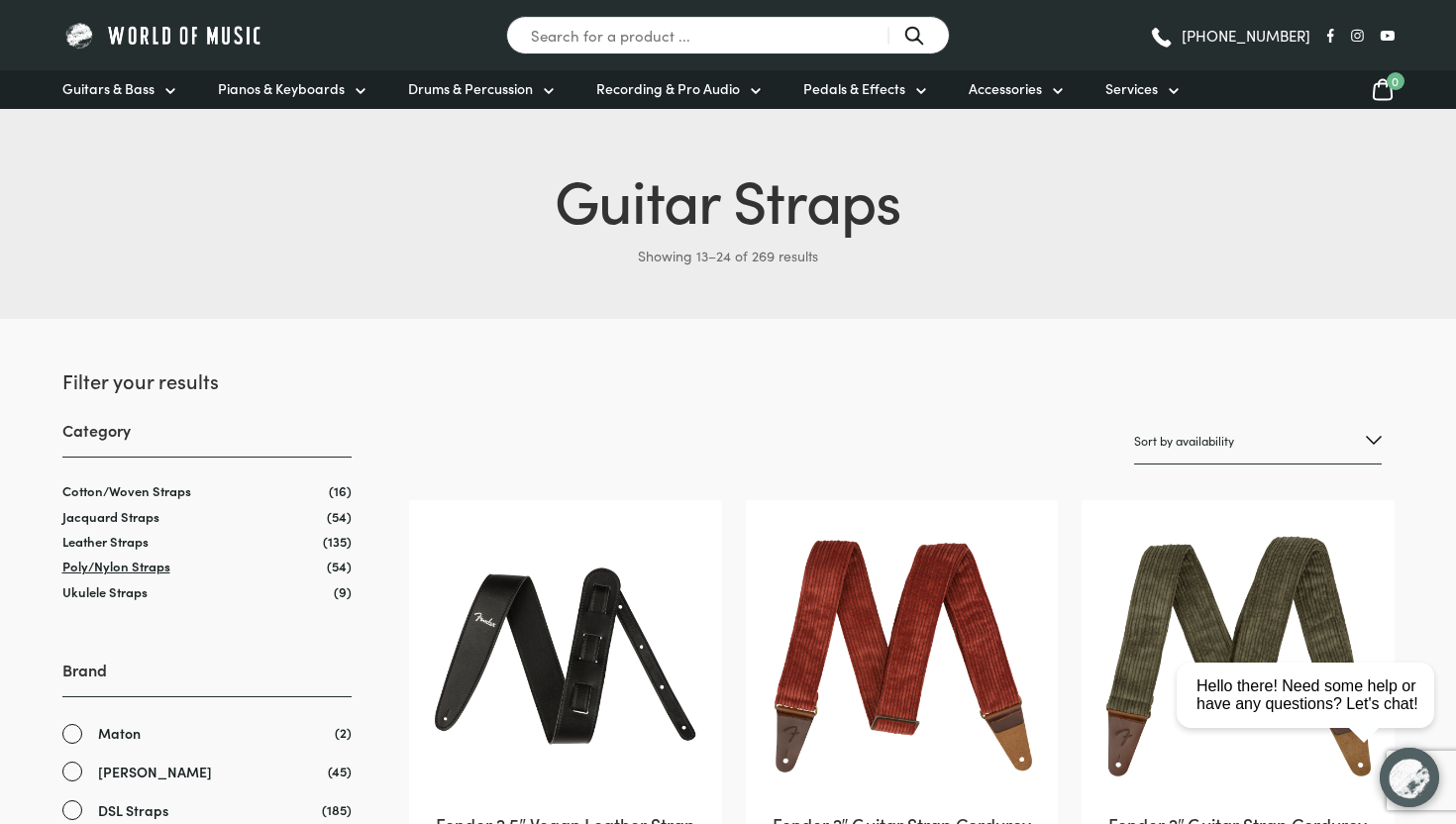 click on "Poly/Nylon Straps" at bounding box center [116, 566] 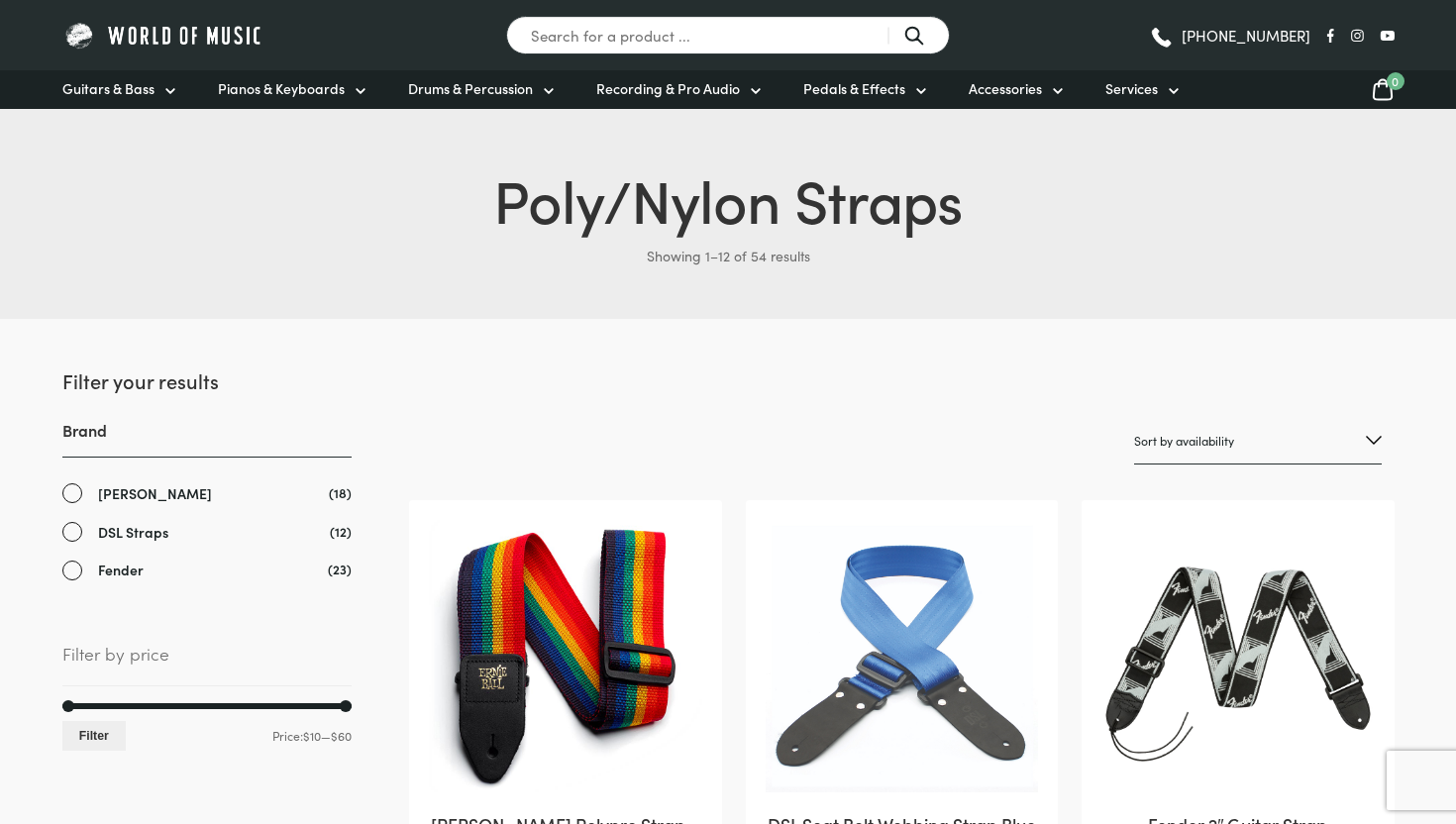 scroll, scrollTop: 0, scrollLeft: 0, axis: both 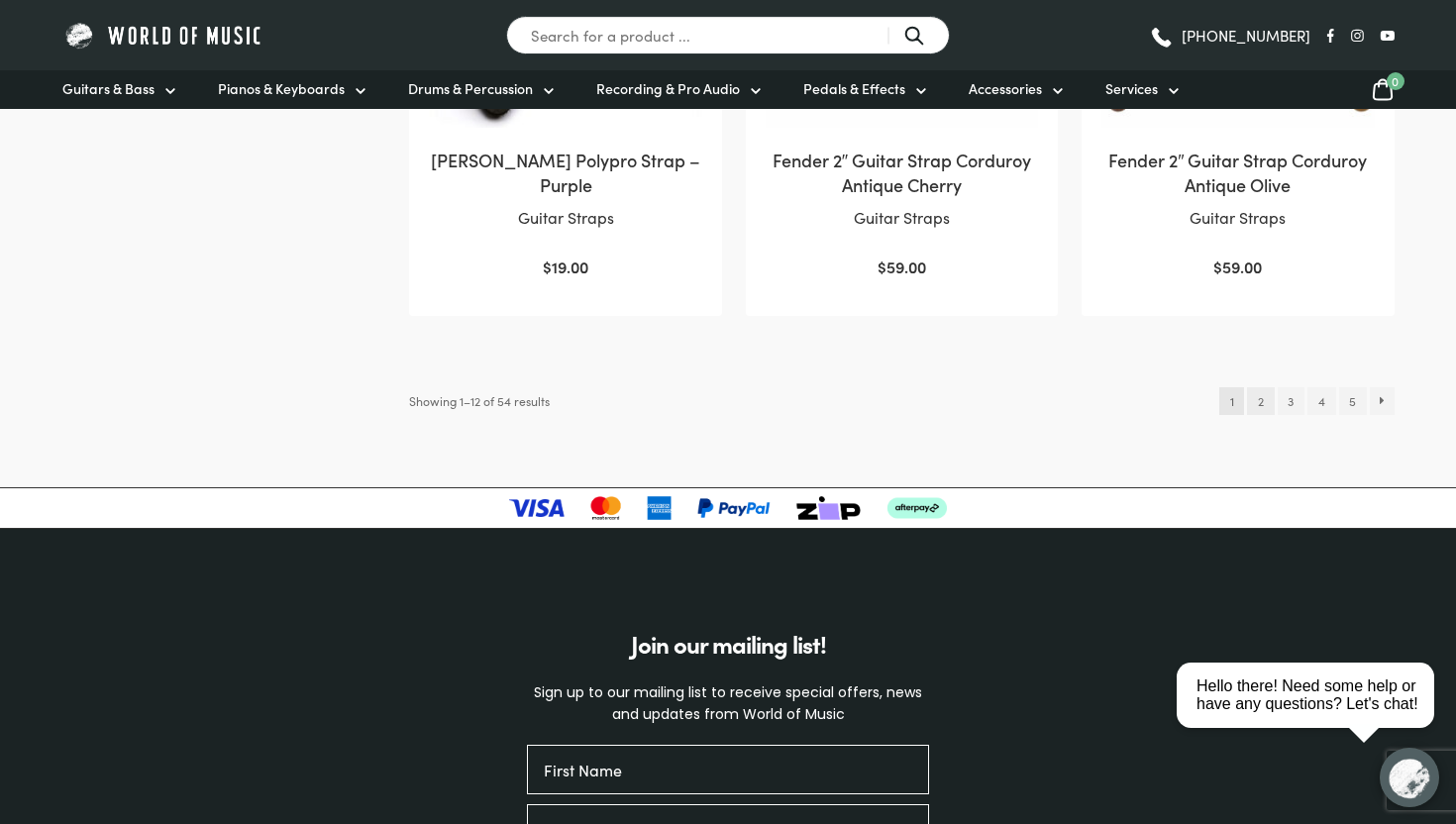 click on "2" at bounding box center (1260, 401) 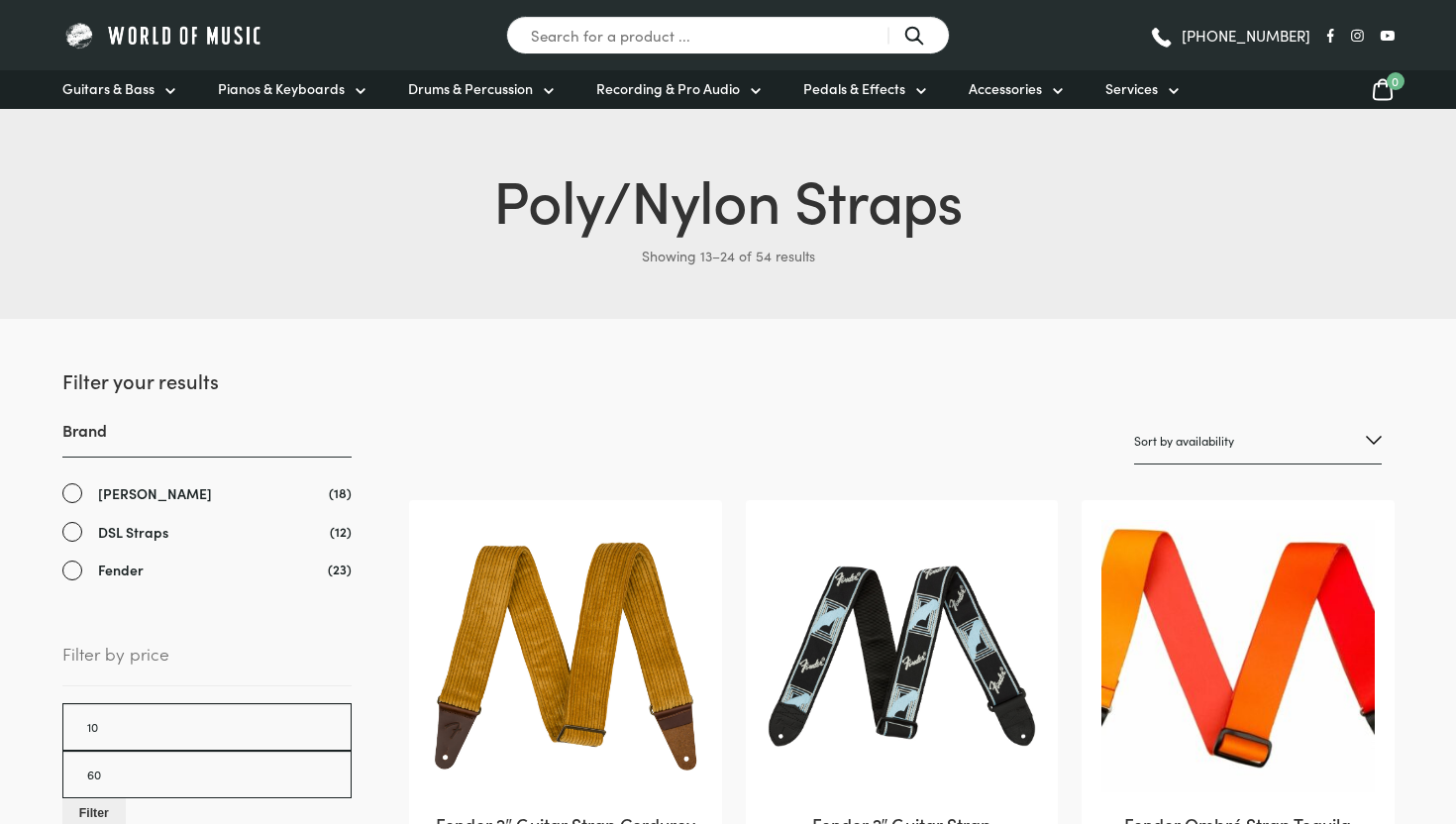 scroll, scrollTop: 0, scrollLeft: 0, axis: both 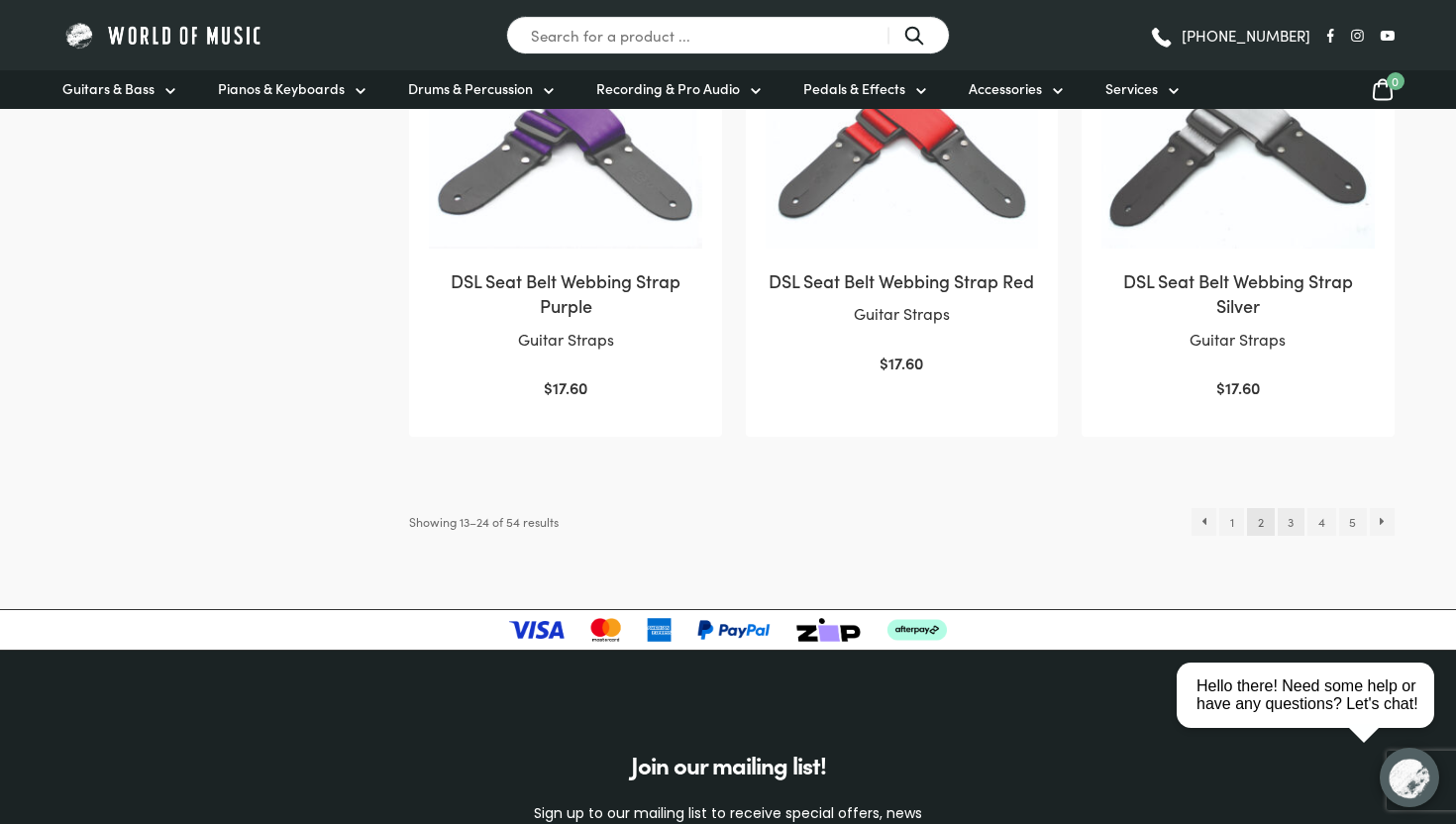 click on "3" at bounding box center [1291, 522] 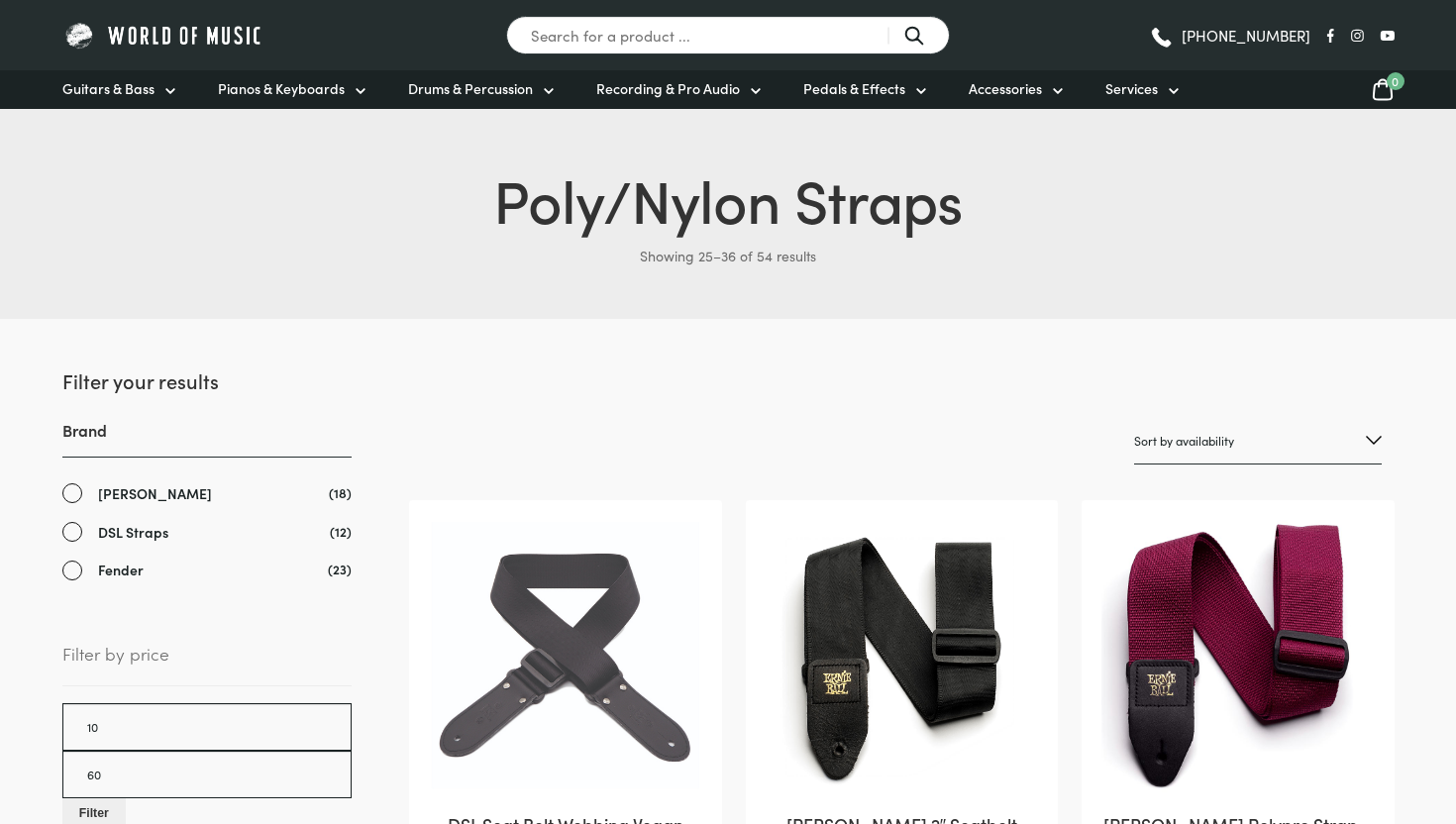 scroll, scrollTop: 0, scrollLeft: 0, axis: both 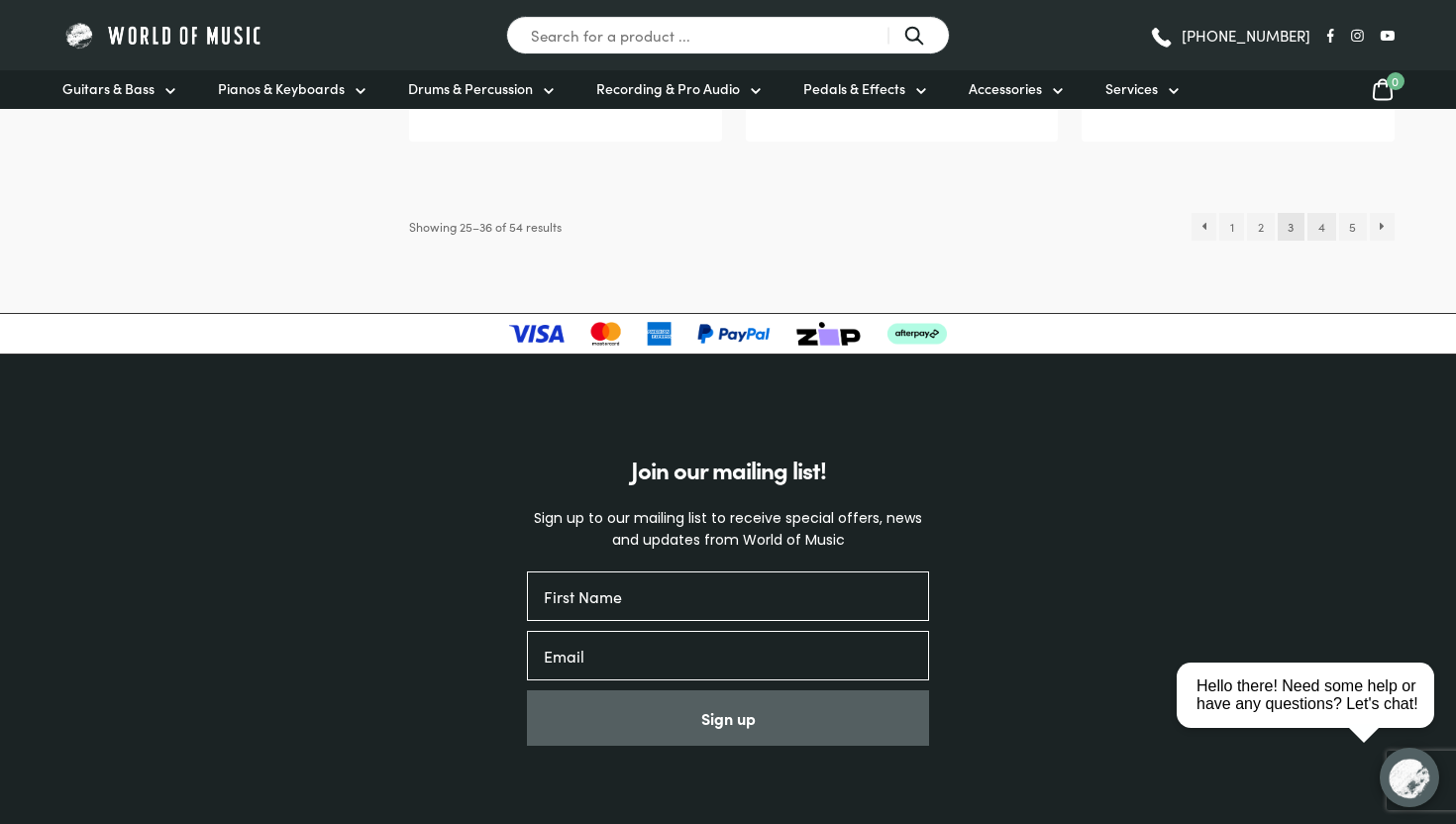 click on "4" at bounding box center (1321, 227) 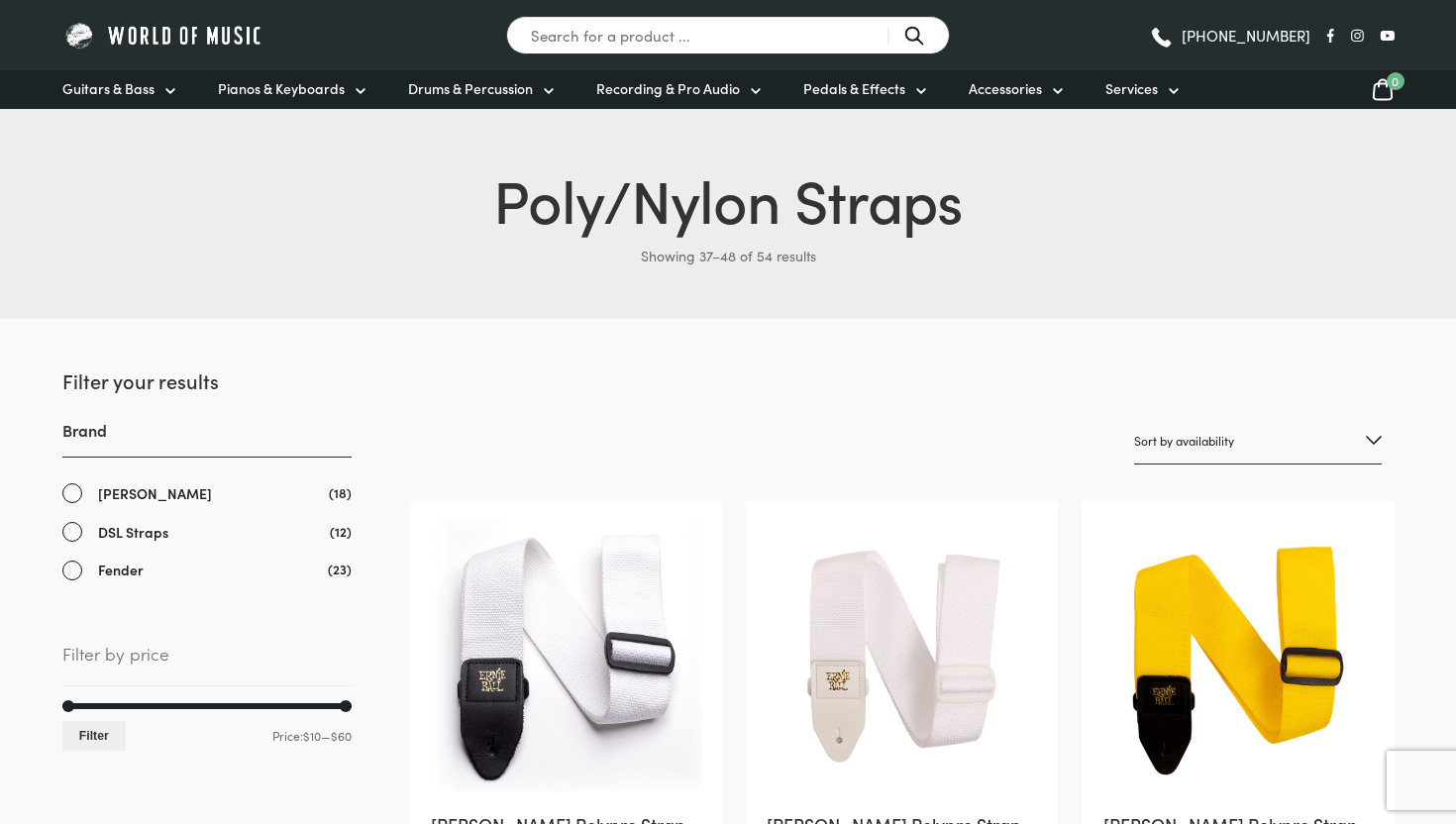 scroll, scrollTop: 0, scrollLeft: 0, axis: both 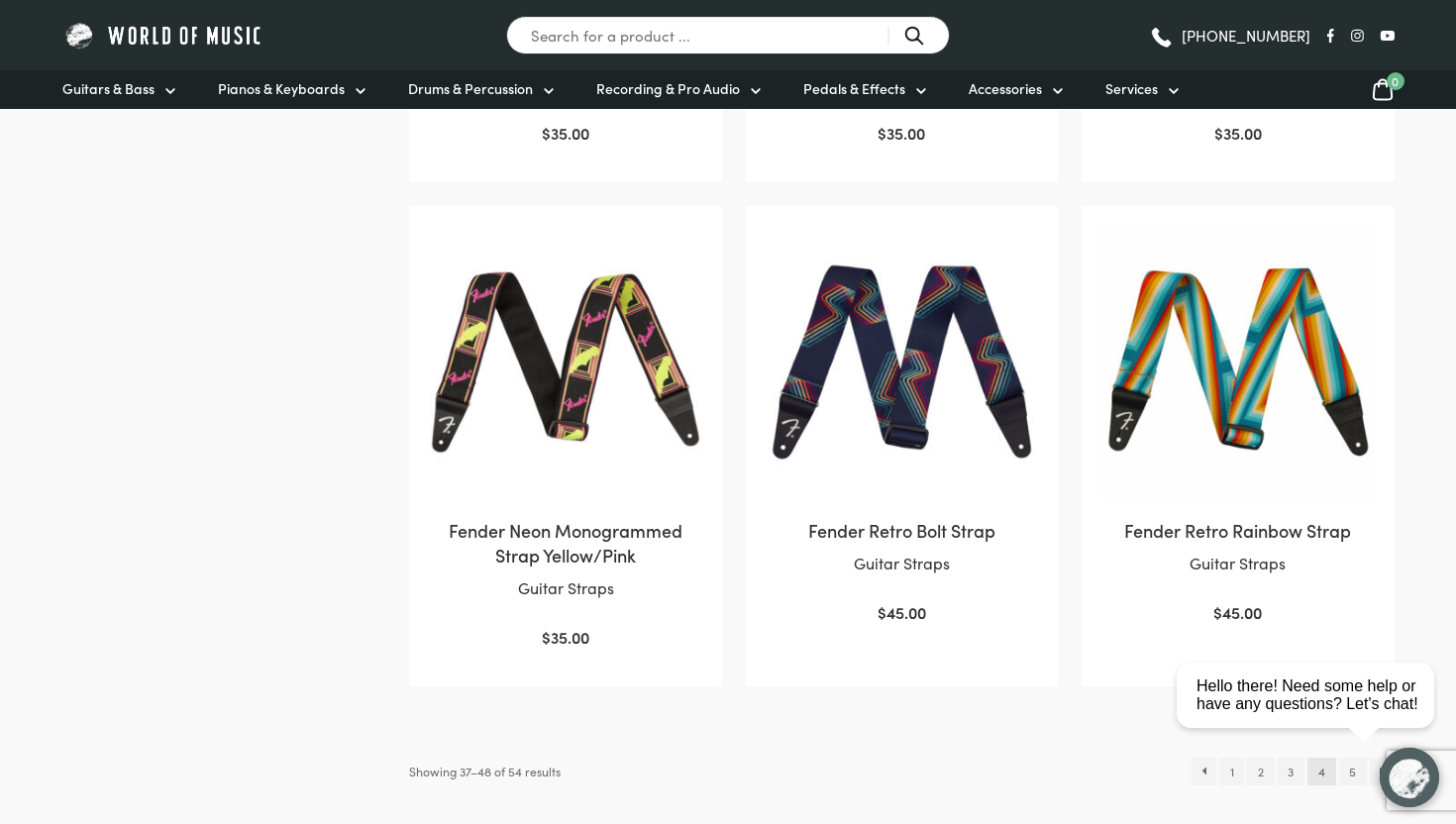 click on "close Hello there! Need some help or have any questions? Let's chat!" at bounding box center (1312, 606) 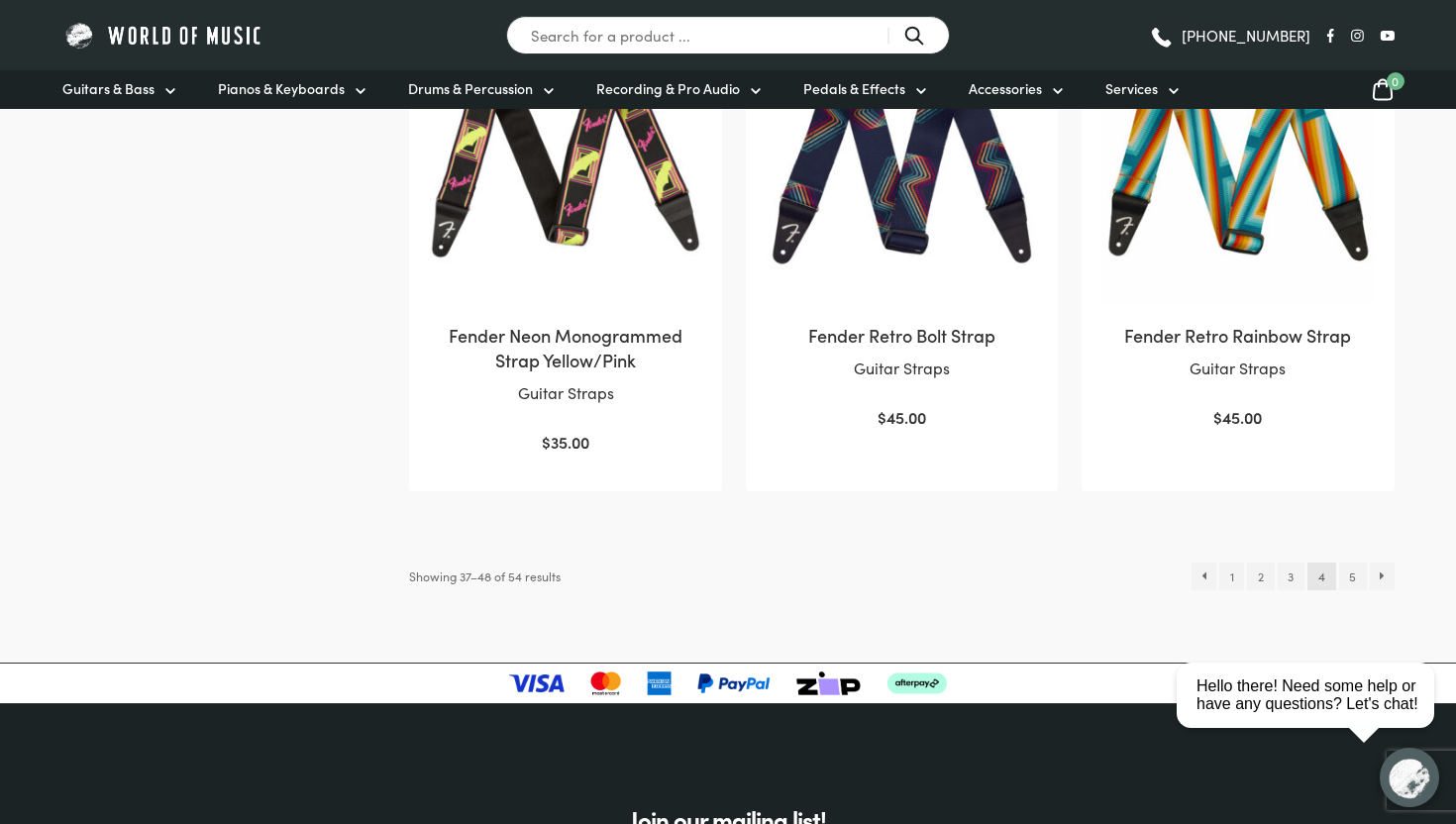 scroll, scrollTop: 2062, scrollLeft: 0, axis: vertical 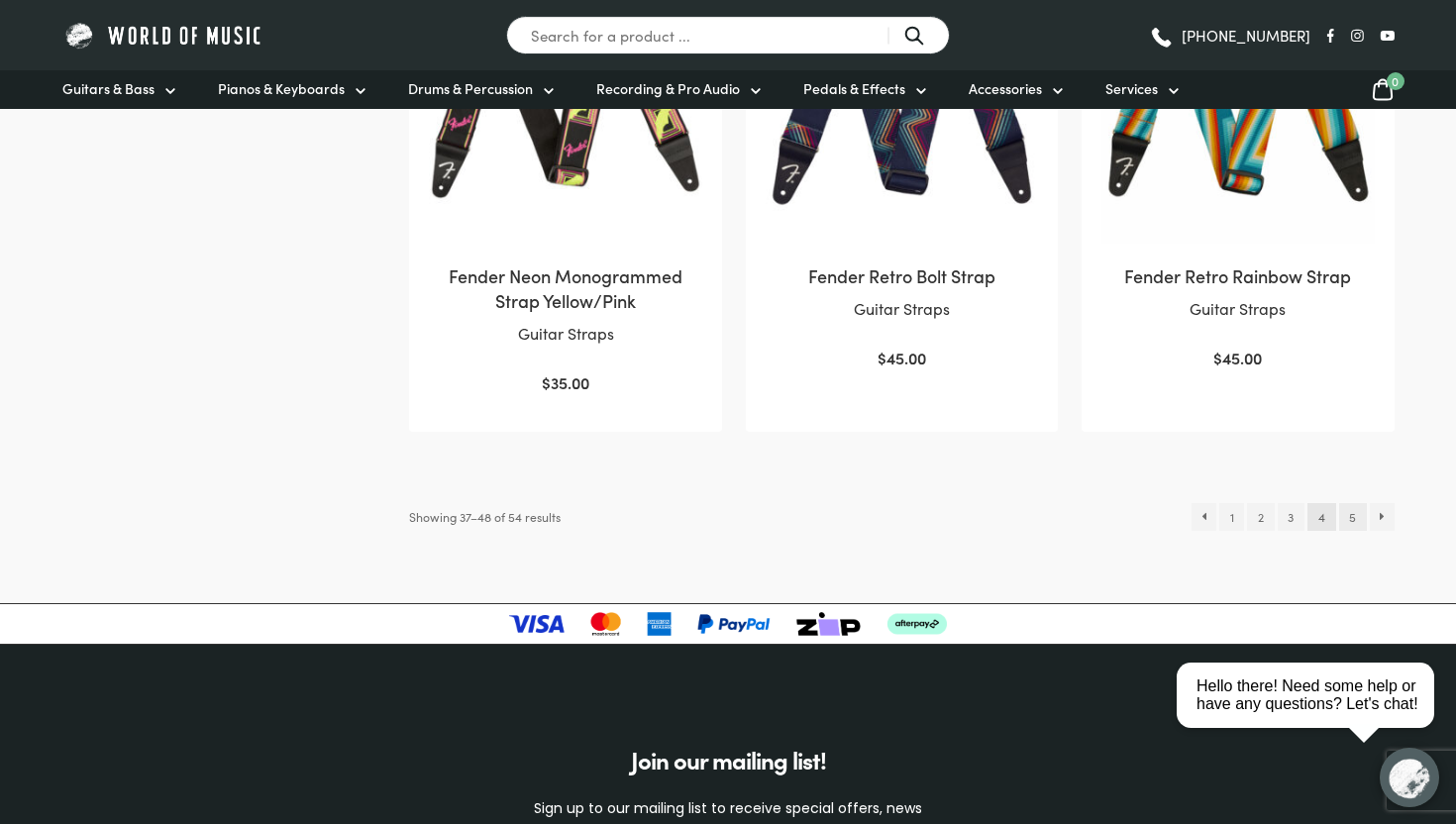 click on "5" at bounding box center (1353, 517) 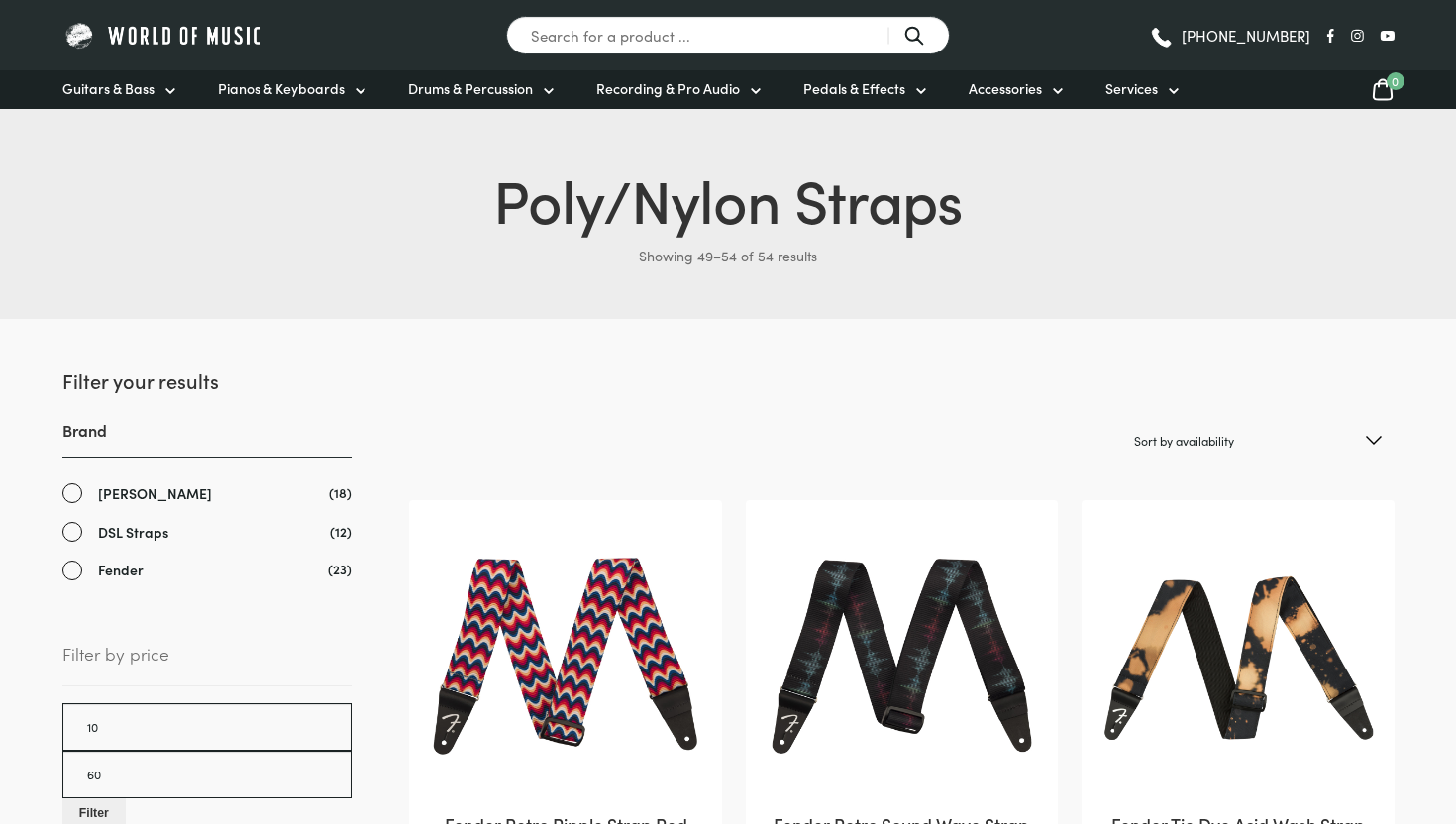 scroll, scrollTop: 0, scrollLeft: 0, axis: both 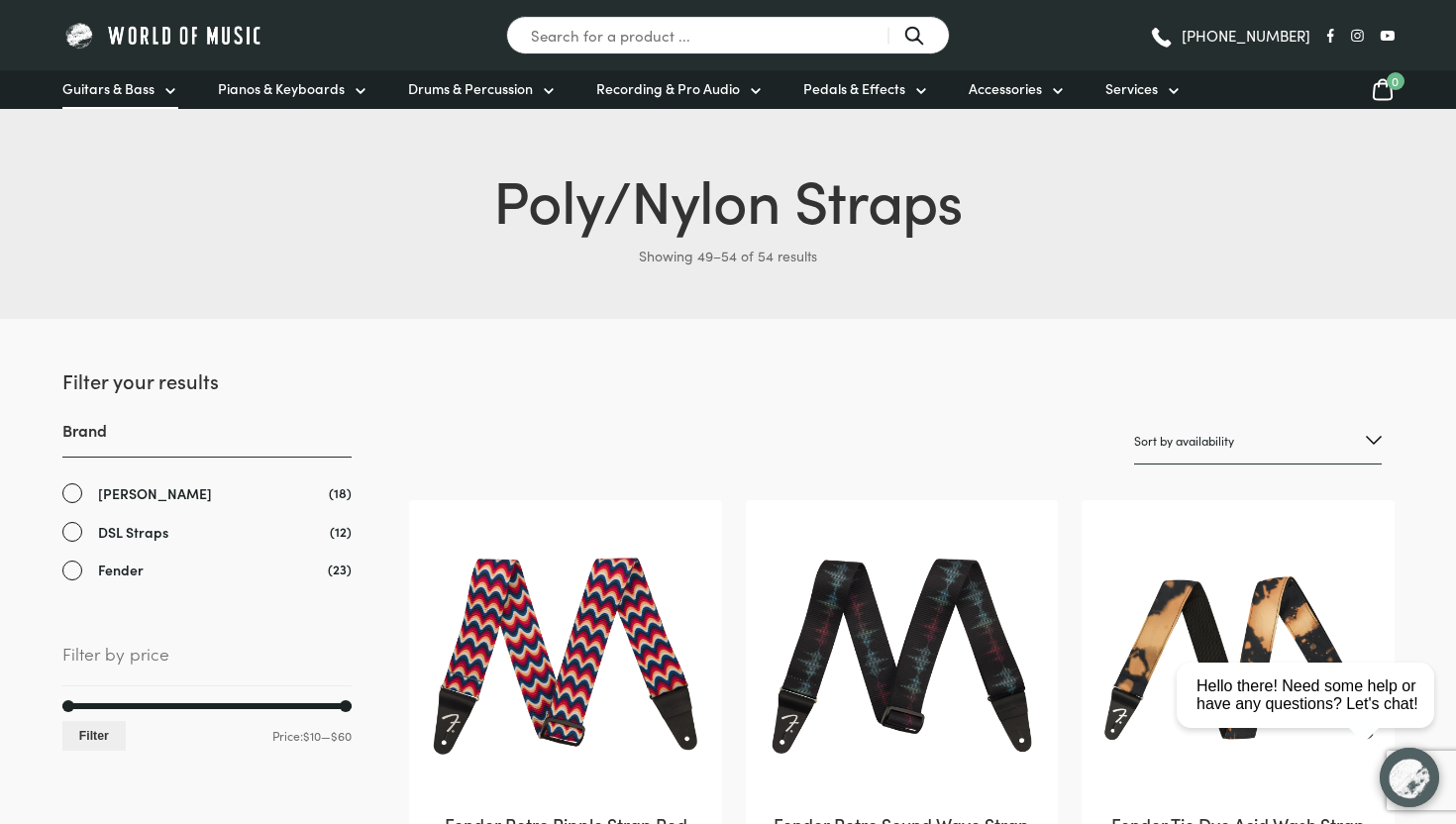click on "Guitars & Bass" at bounding box center [120, 89] 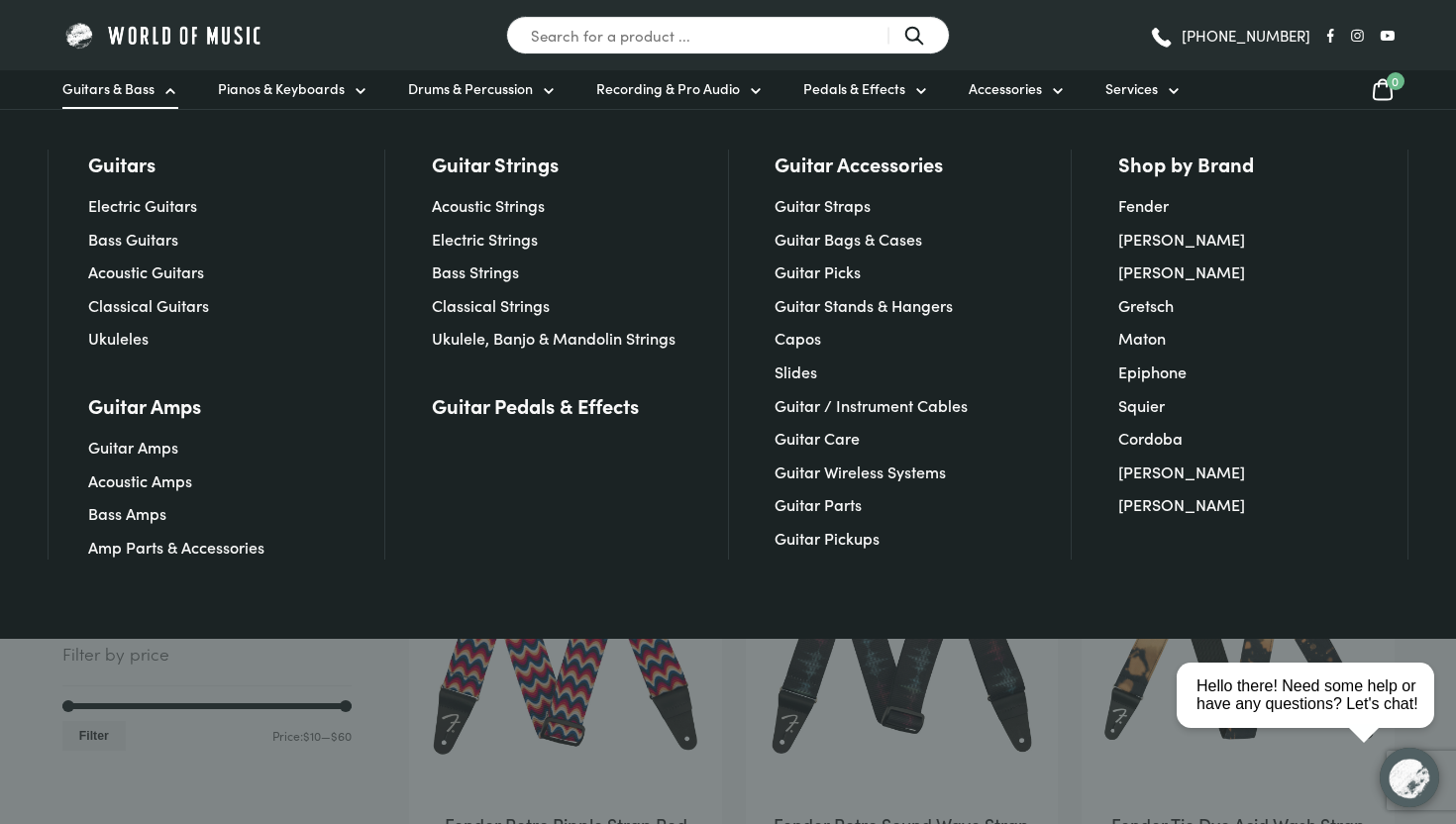 click on "Guitars
Electric Guitars
Bass Guitars
Acoustic Guitars
Classical Guitars
Ukuleles
Guitar Amps" at bounding box center [728, 373] 